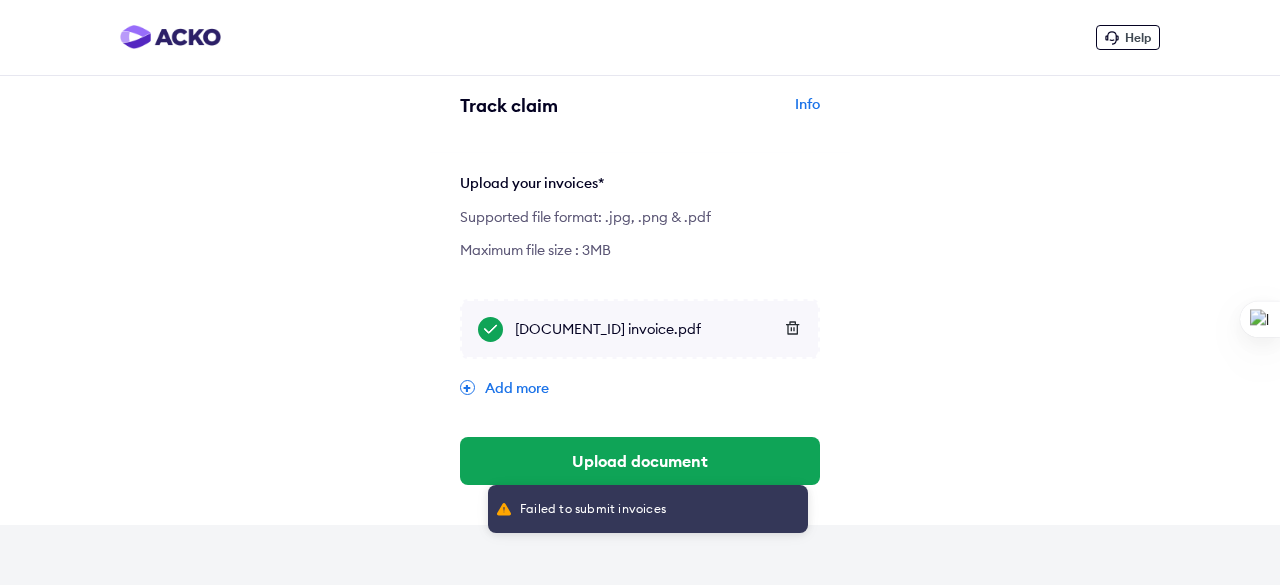 scroll, scrollTop: 0, scrollLeft: 0, axis: both 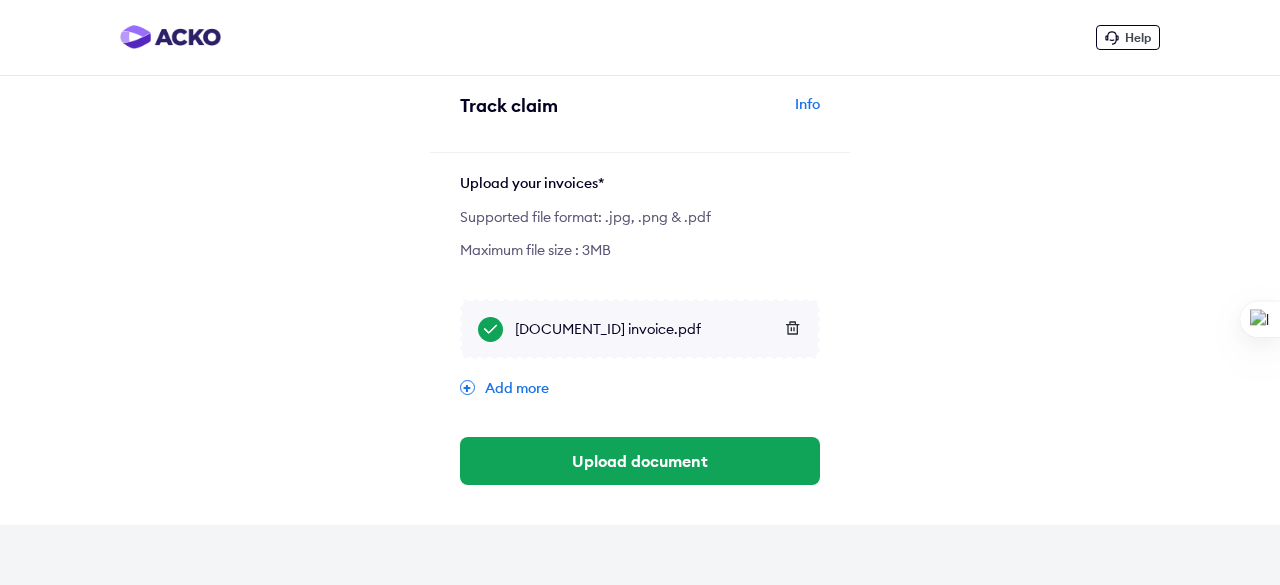 click on "Help" at bounding box center [640, 38] 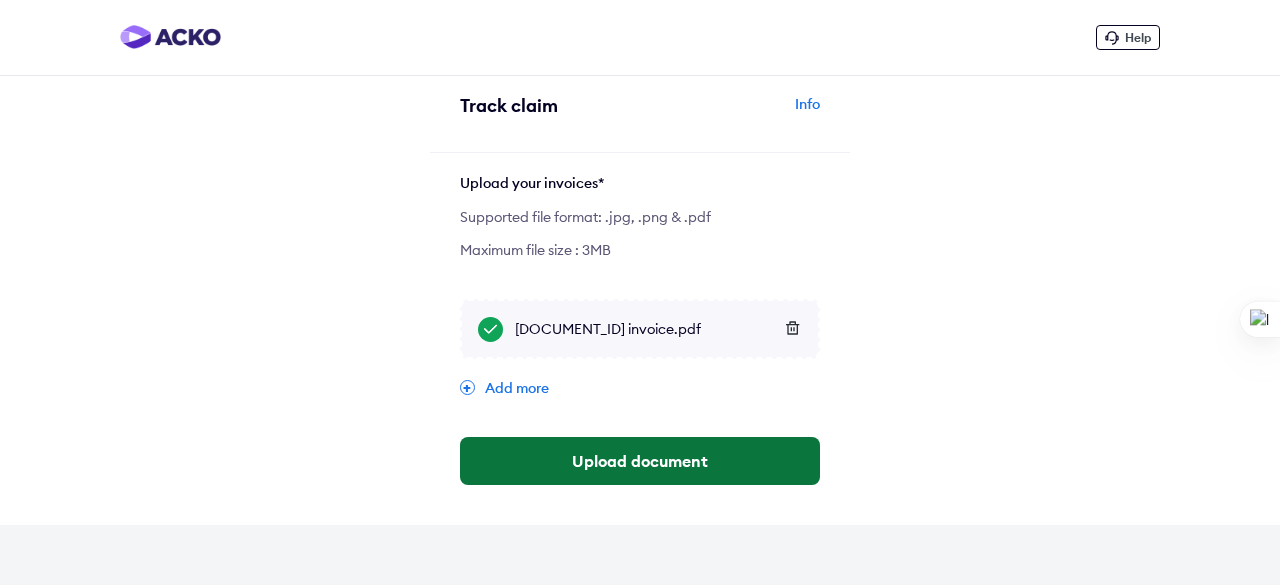 click on "Upload document" at bounding box center (640, 461) 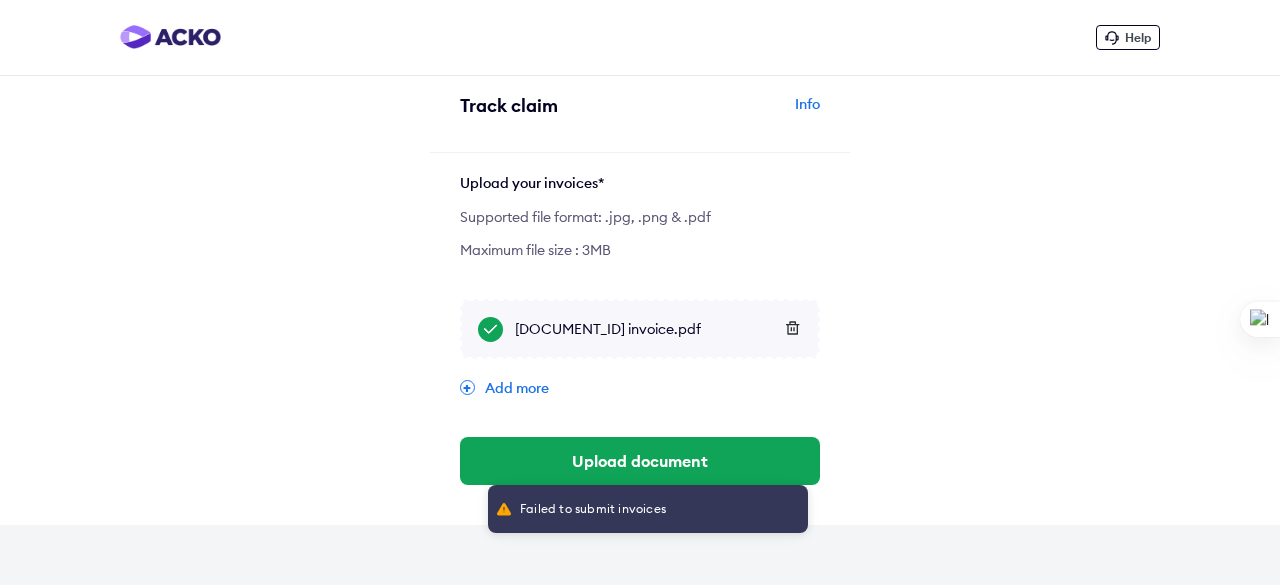 click on "Add more" at bounding box center (640, 388) 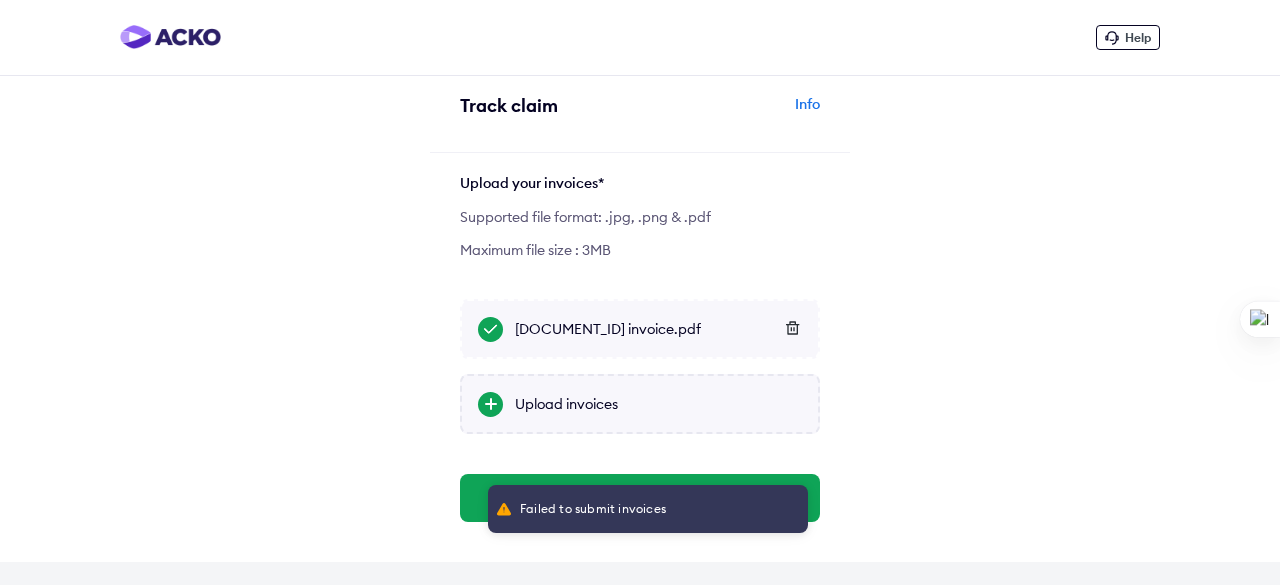 click on "Upload invoices" at bounding box center (658, 404) 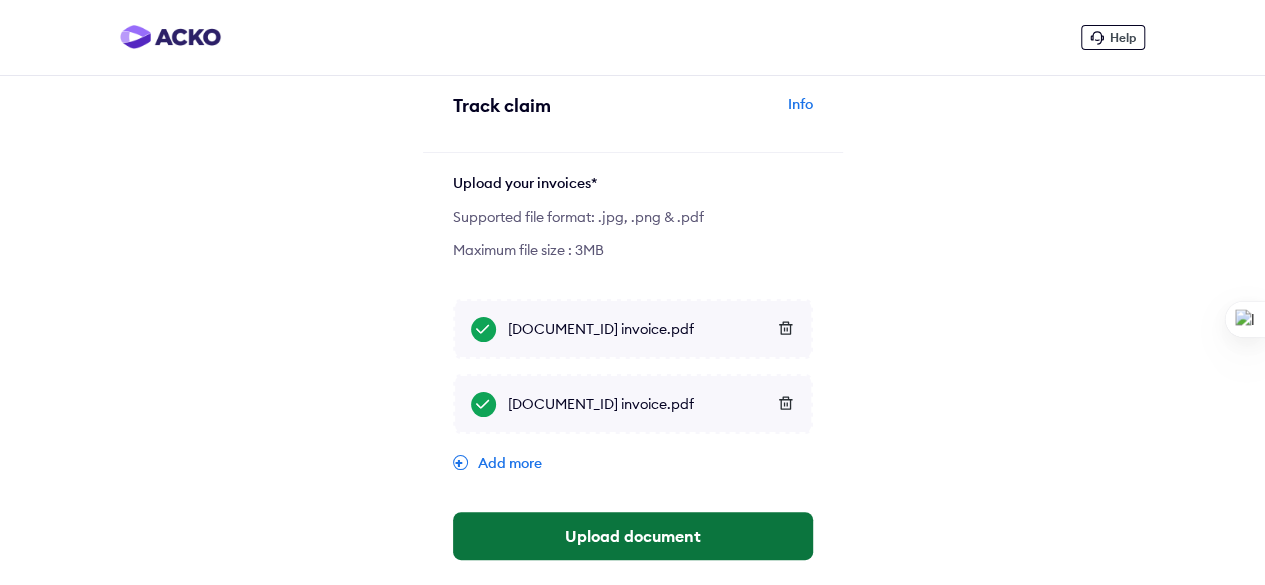 click on "Upload document" at bounding box center [633, 536] 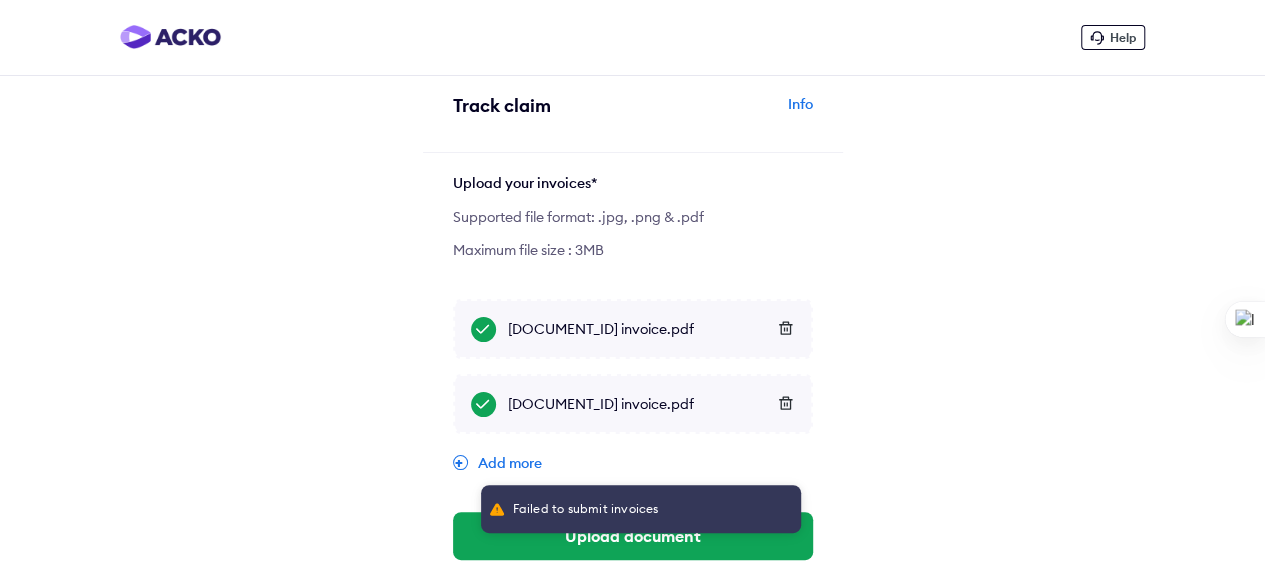 click on "Failed to submit invoices" at bounding box center (586, 509) 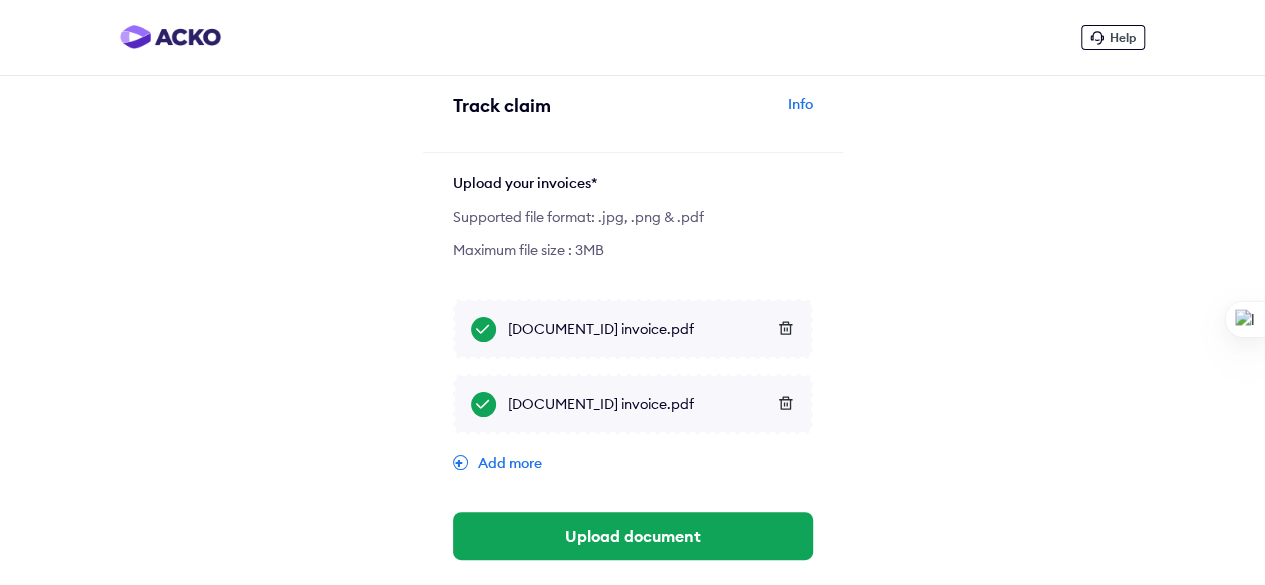 click 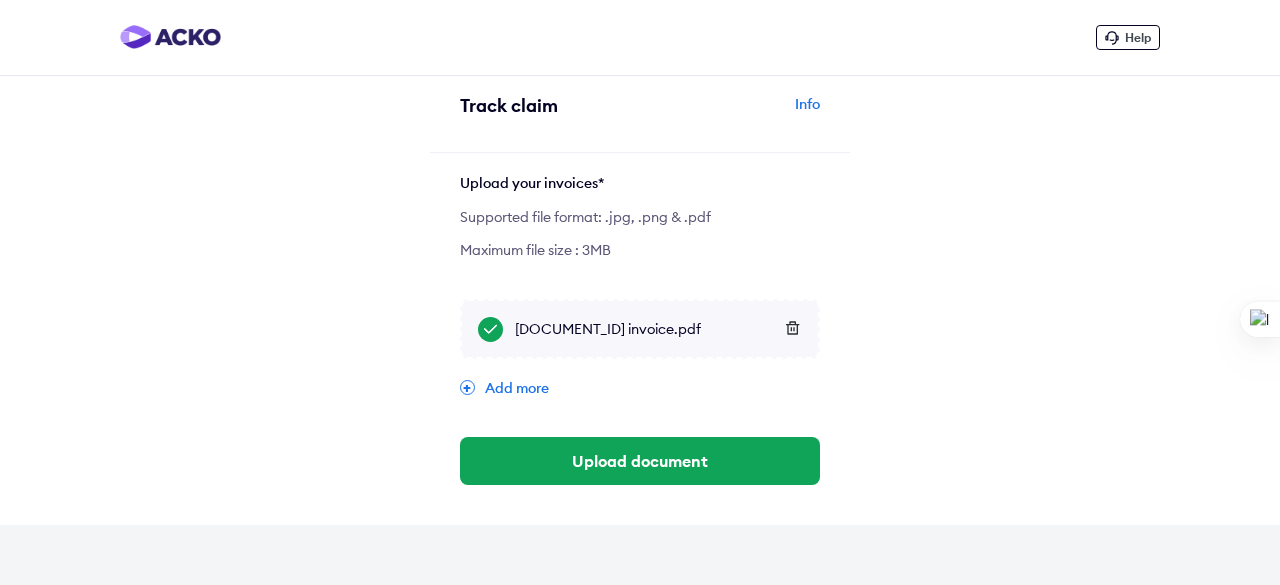 click on "MH05FV5407 invoice.pdf" at bounding box center (640, 329) 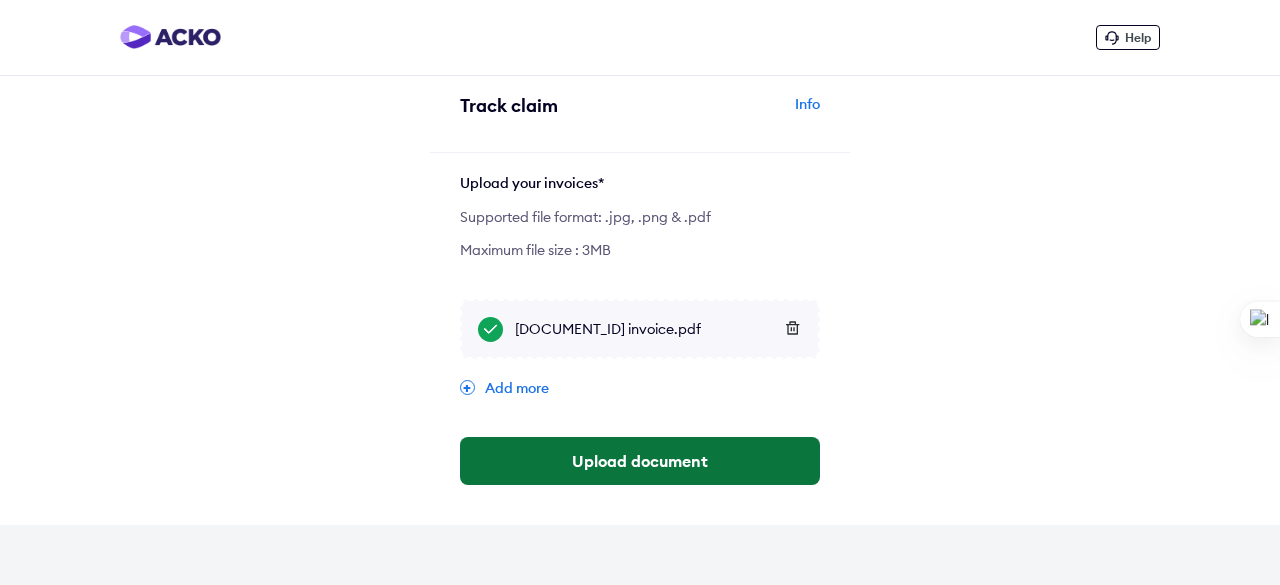 click on "Upload document" at bounding box center (640, 461) 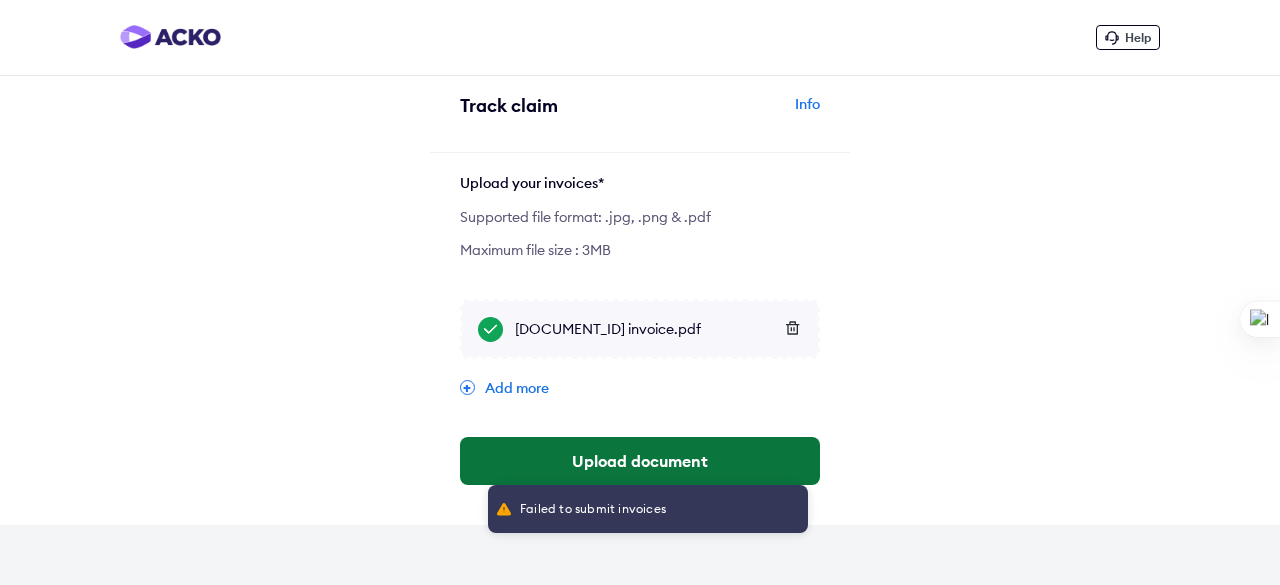 click on "Upload document" at bounding box center (640, 461) 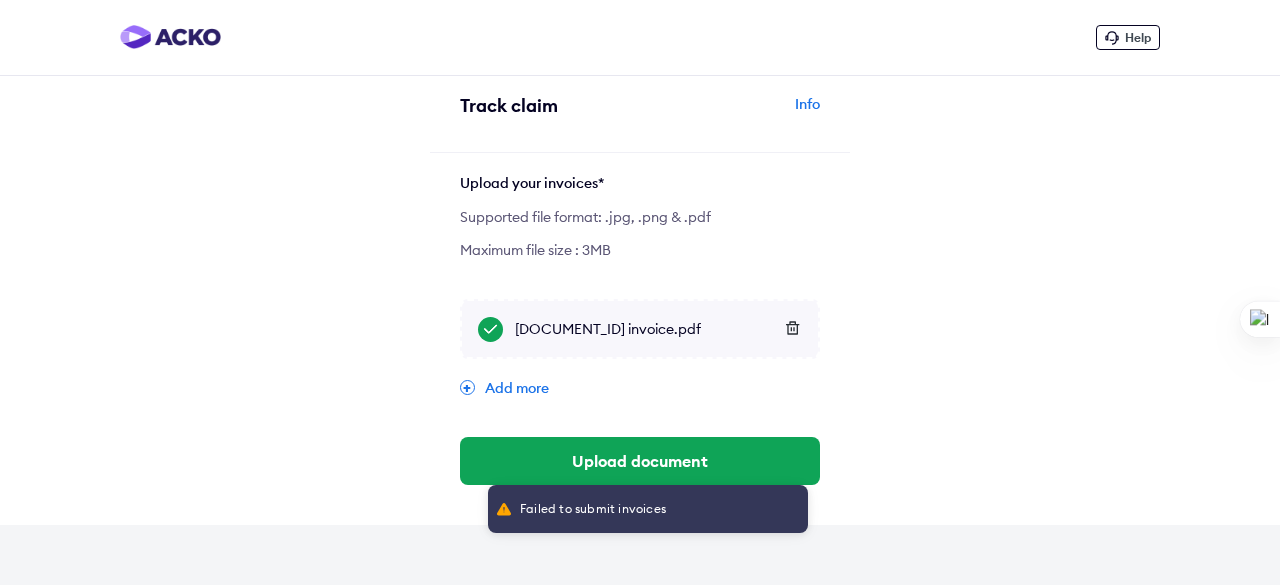 click on "Info" at bounding box center (732, 113) 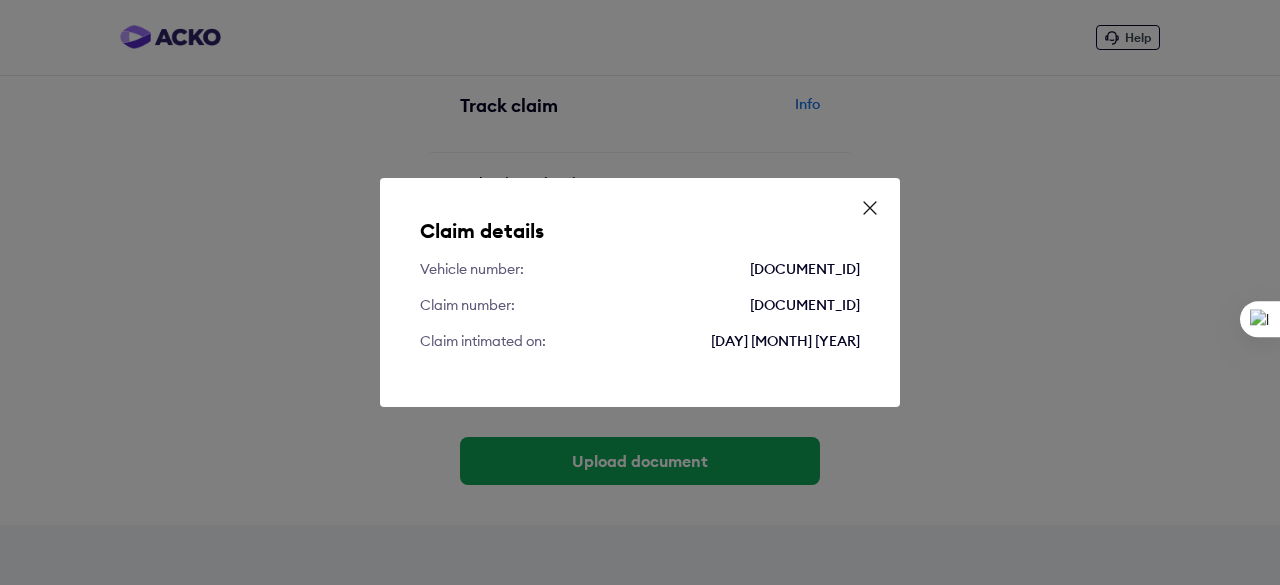 click 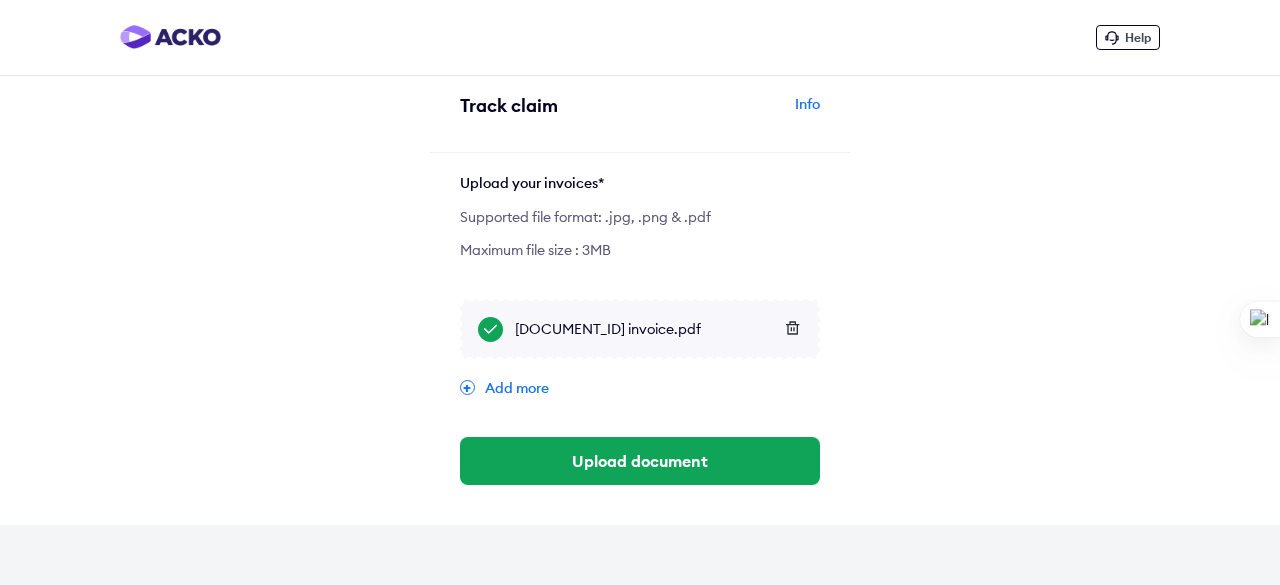 click on "Help Track claim Info Upload your invoices*   Supported file format: .jpg, .png & .pdf Maximum file size : 3MB MH05FV5407 invoice.pdf Add more Upload document" at bounding box center (640, 262) 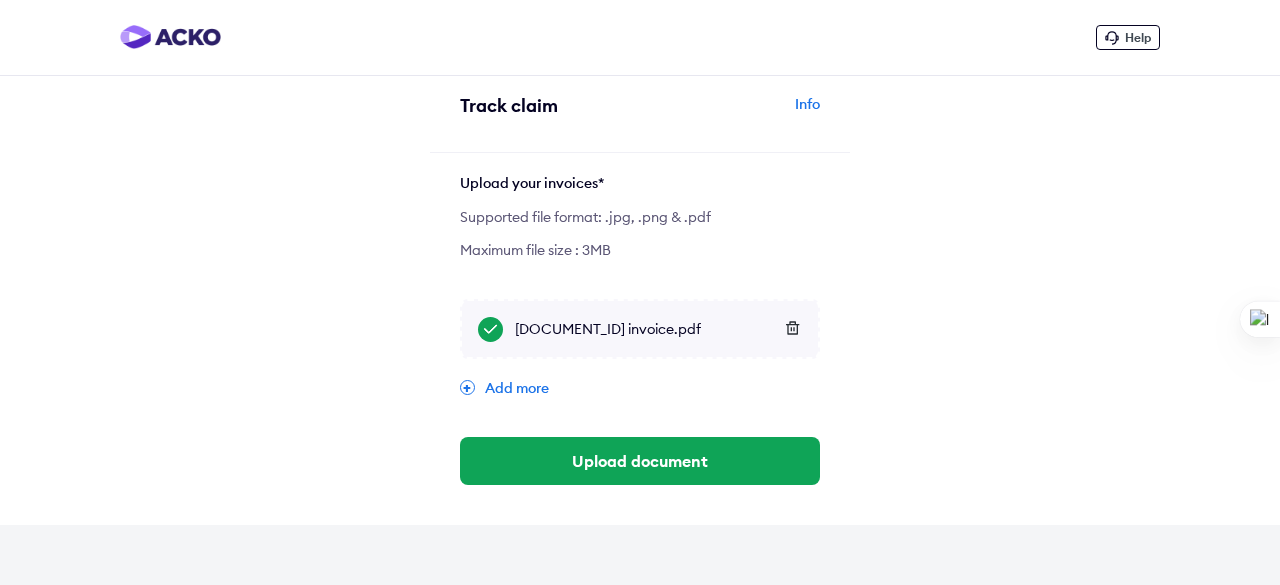 click on "Info" at bounding box center [732, 113] 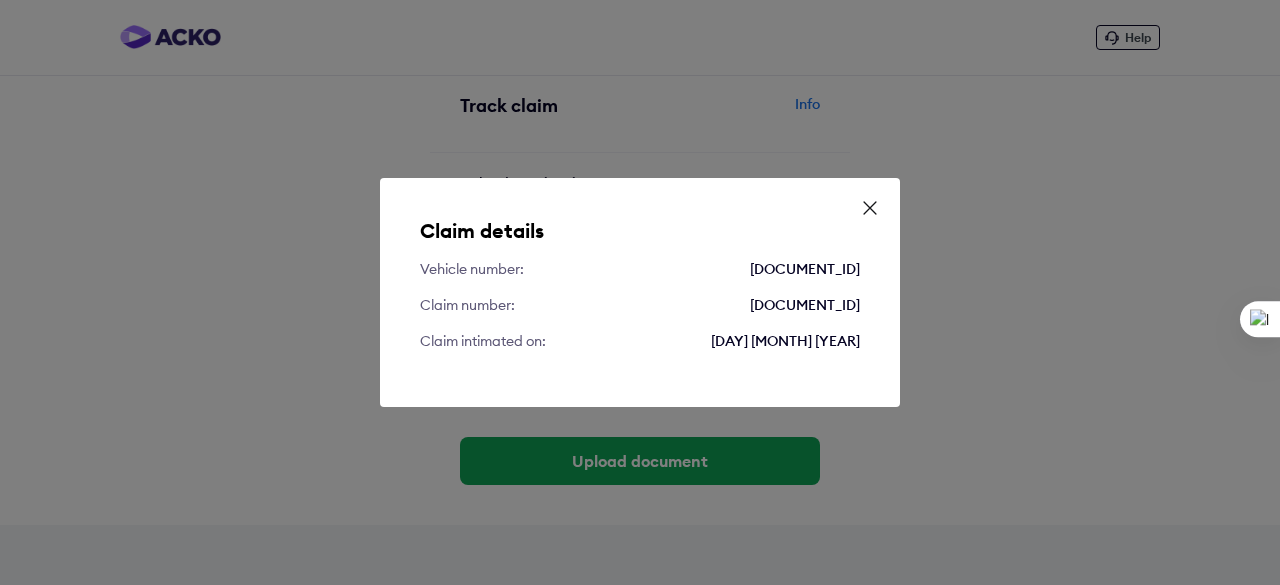 click 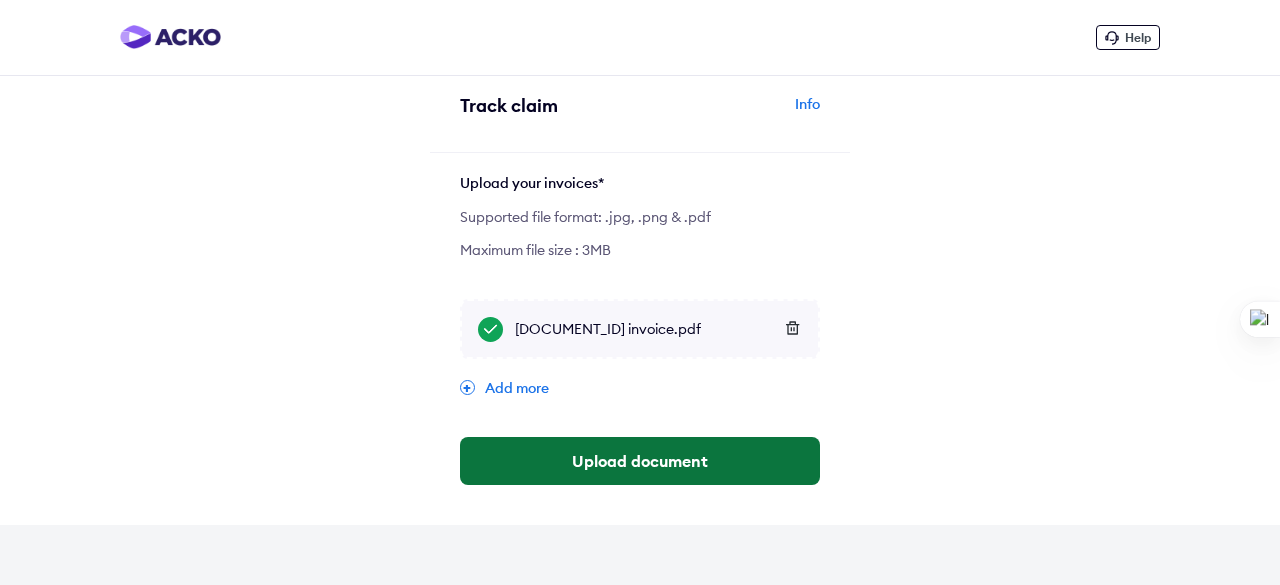 click on "Upload document" at bounding box center (640, 461) 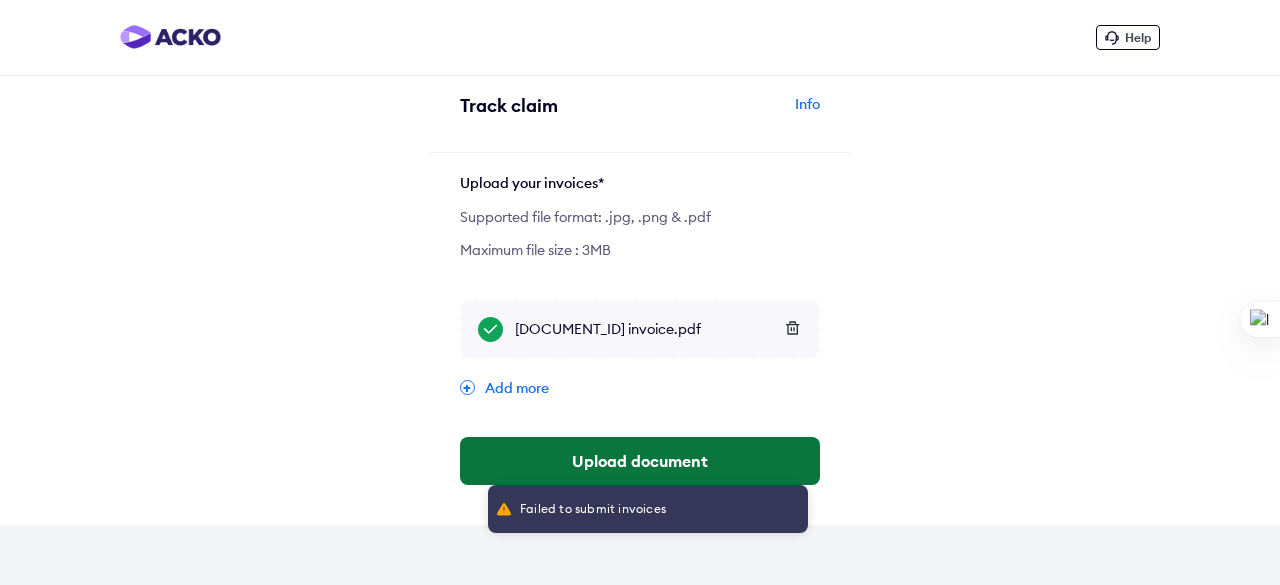 click on "Upload document" at bounding box center [640, 461] 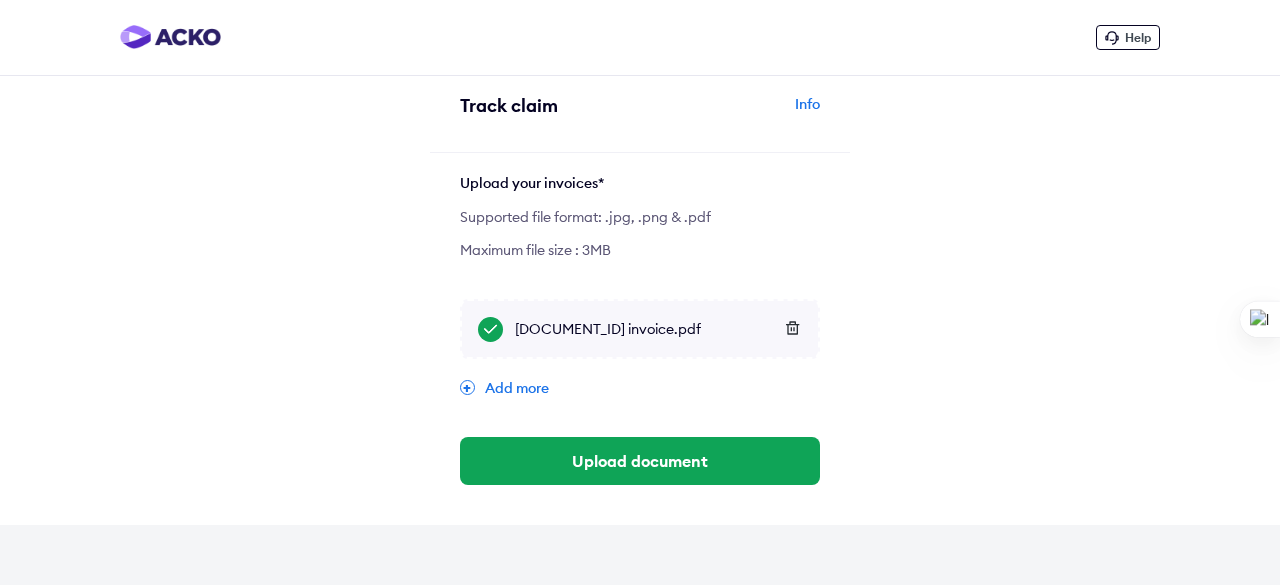 click at bounding box center (170, 37) 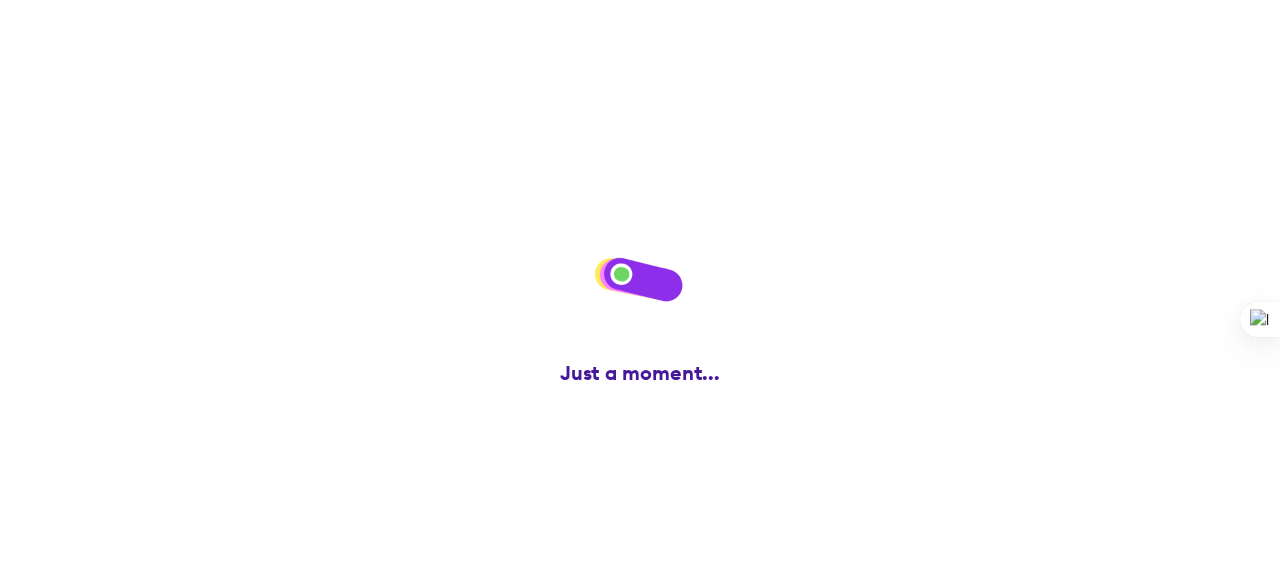 click on "Upload your invoices*   Supported file format: .jpg, .png & .pdf Maximum file size : 3MB MH05FV5407 invoice.pdf Add more Upload document" at bounding box center [640, 329] 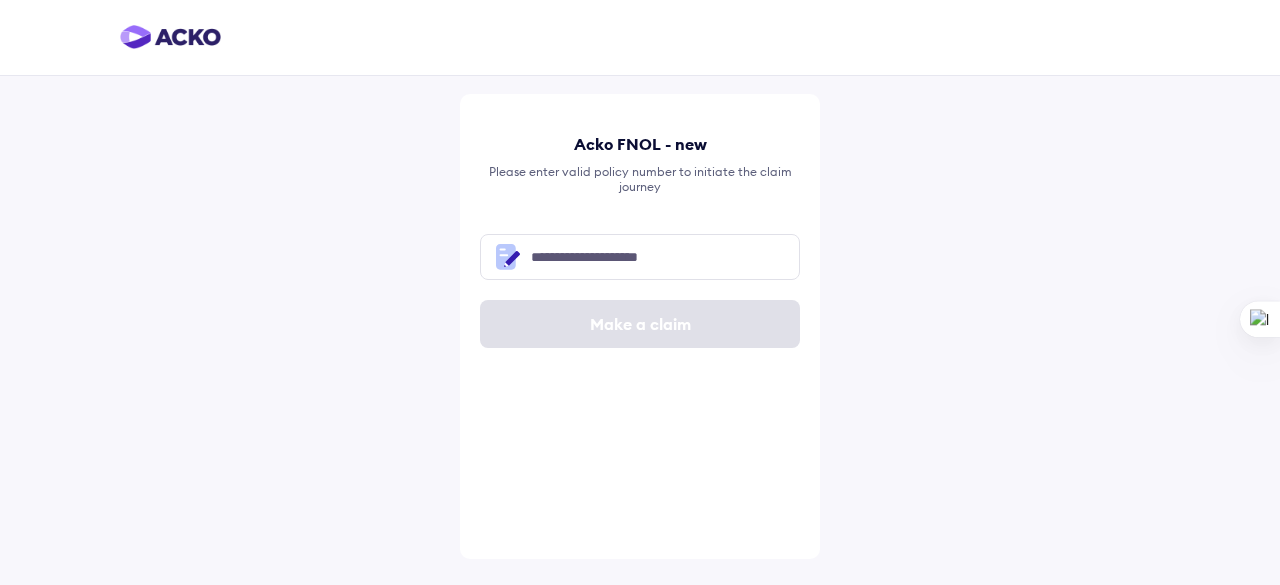 click at bounding box center (640, 38) 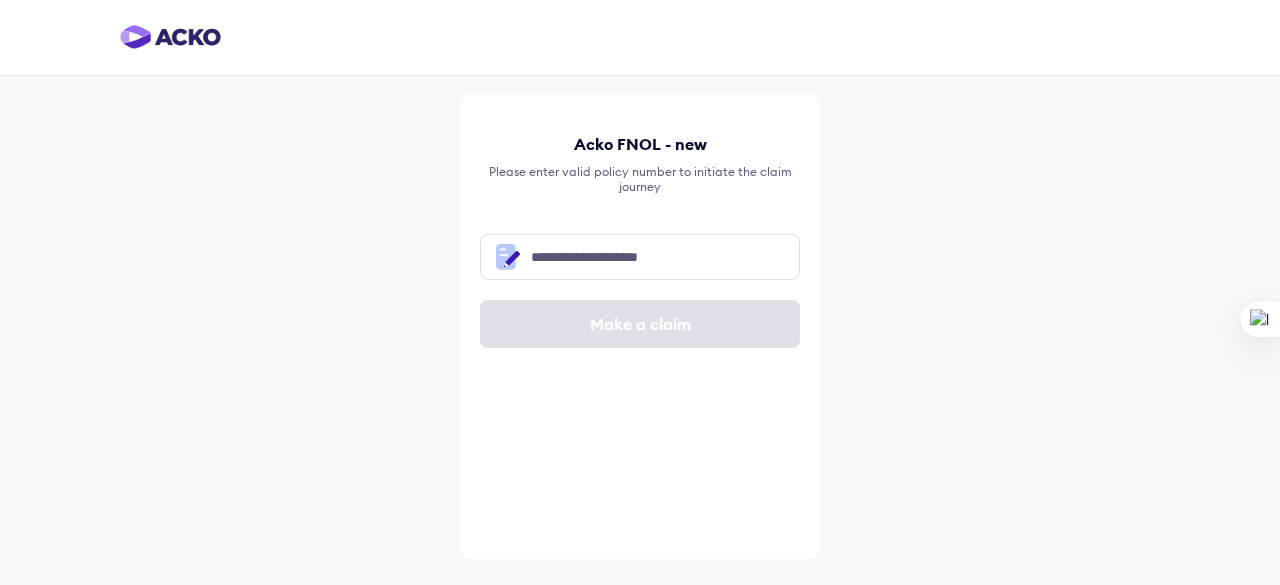 click at bounding box center (170, 37) 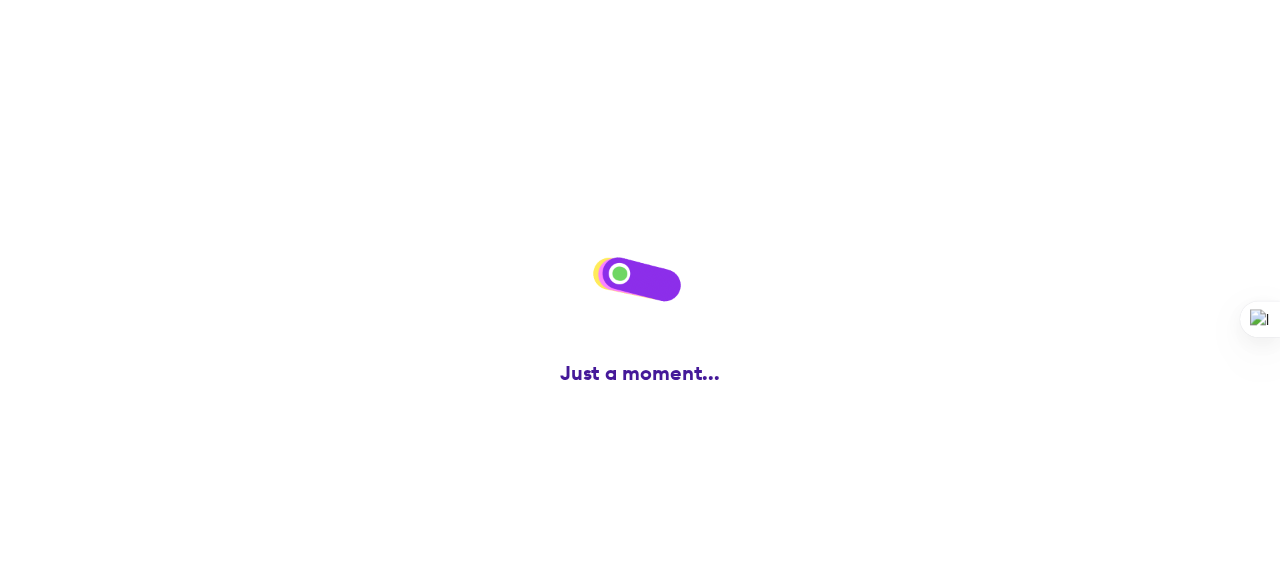 click at bounding box center [170, 37] 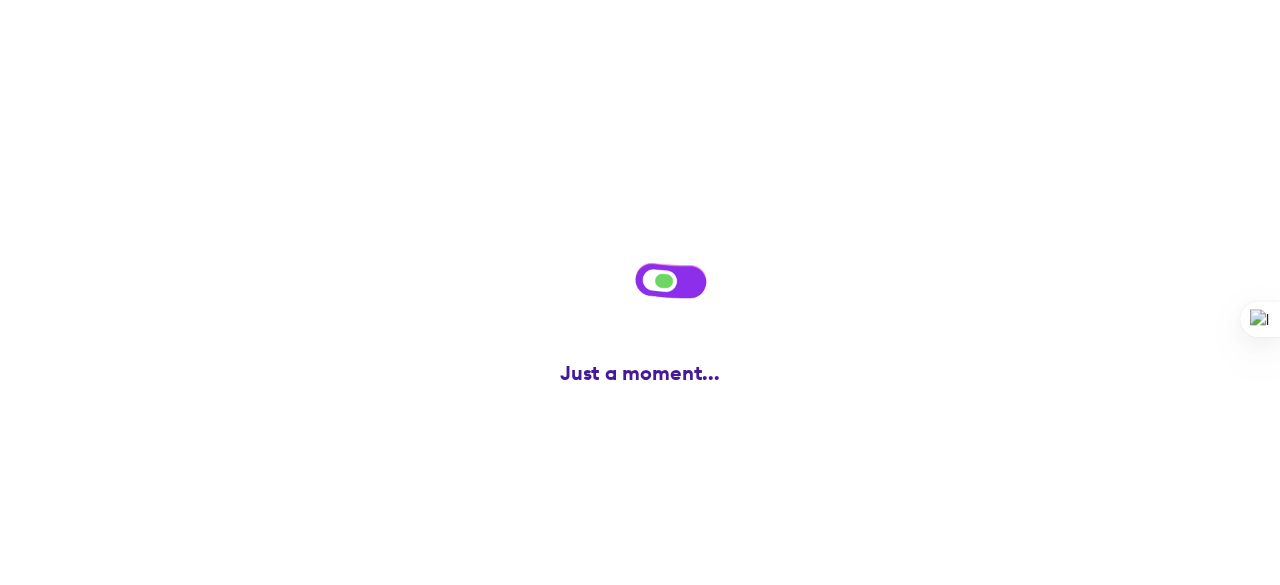 click at bounding box center [170, 37] 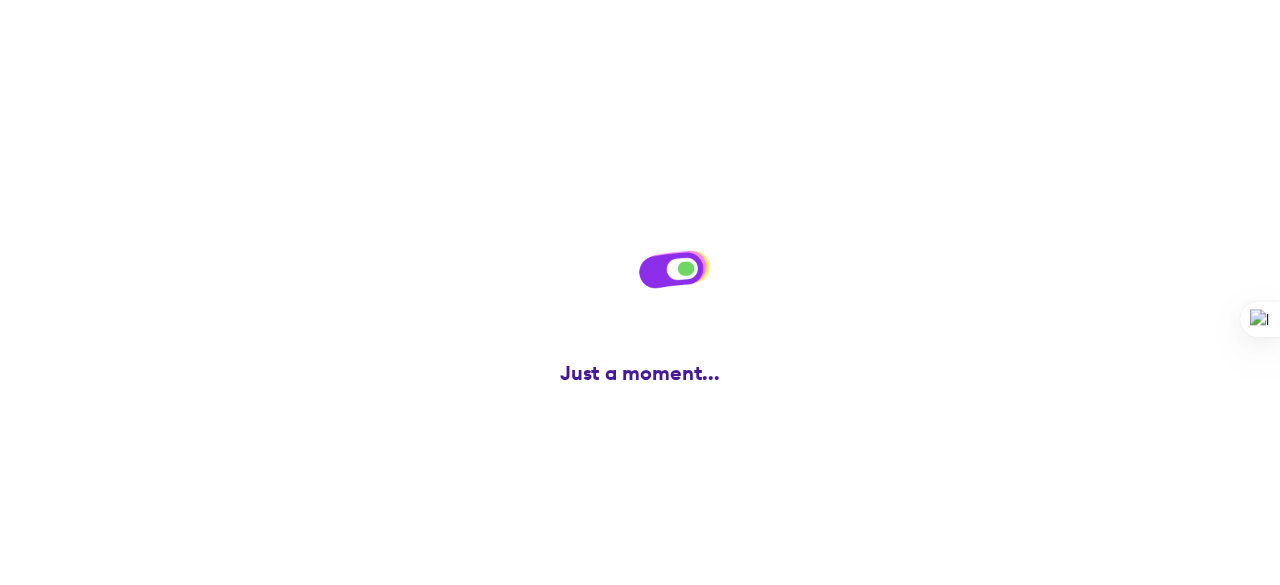 click at bounding box center (170, 37) 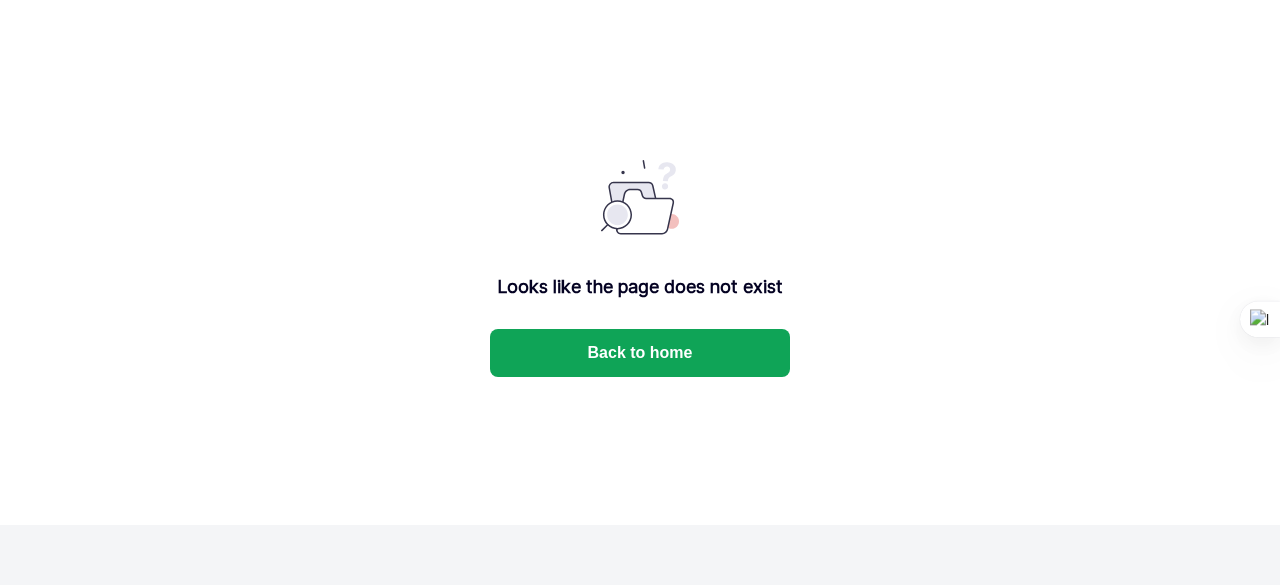 scroll, scrollTop: 0, scrollLeft: 0, axis: both 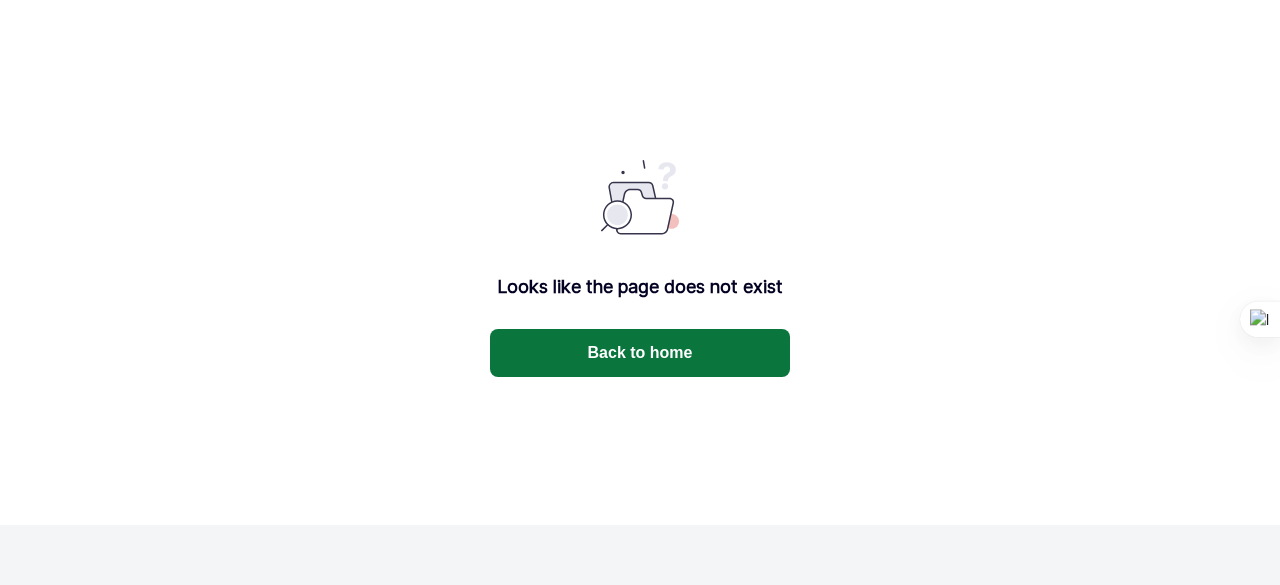 click on "Back to home" at bounding box center [640, 353] 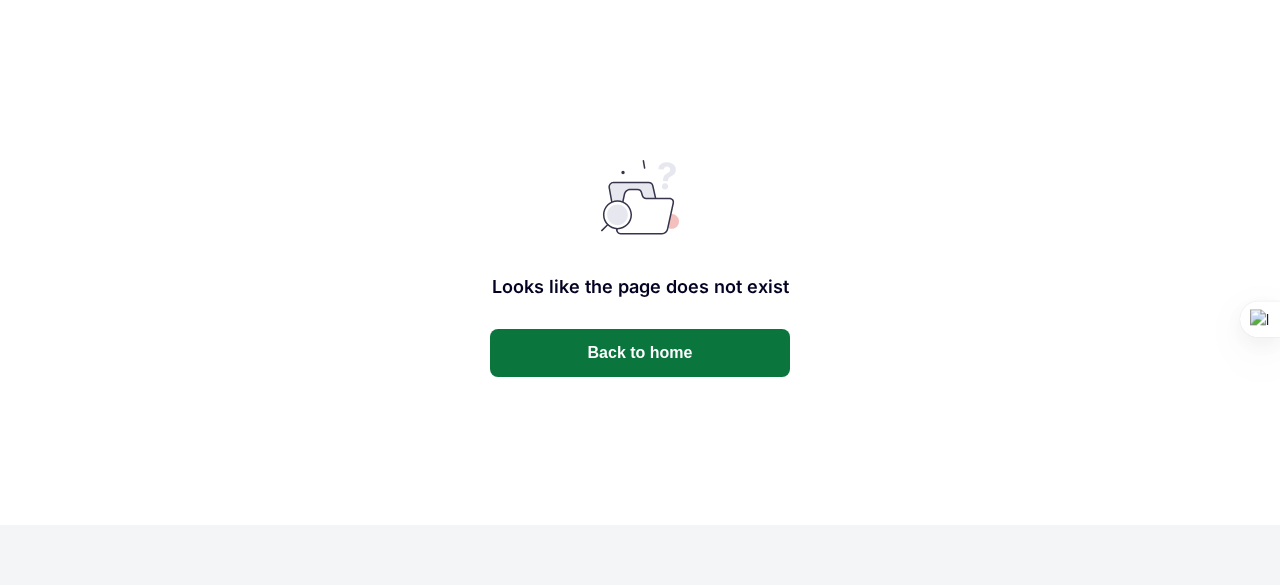 click on "Back to home" at bounding box center (640, 353) 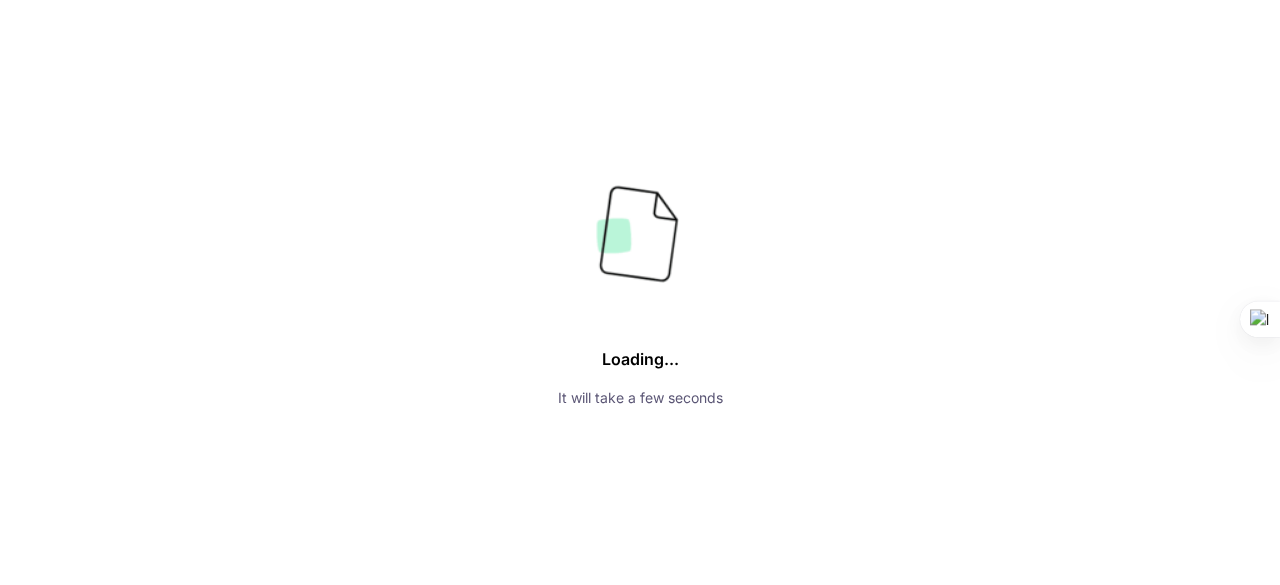 type 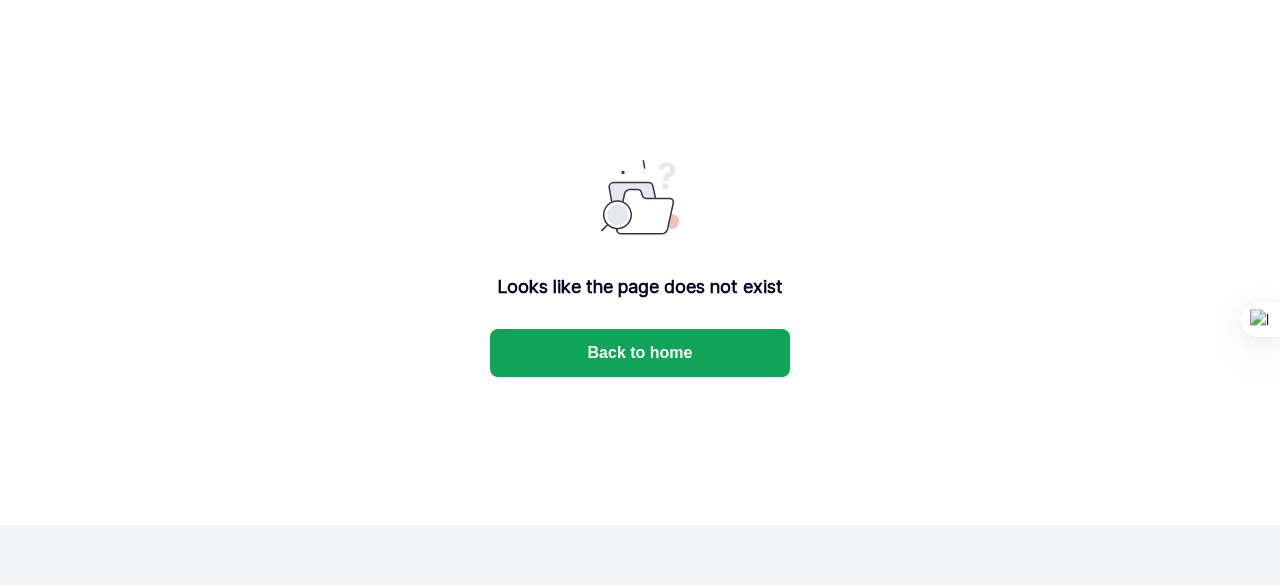 scroll, scrollTop: 0, scrollLeft: 0, axis: both 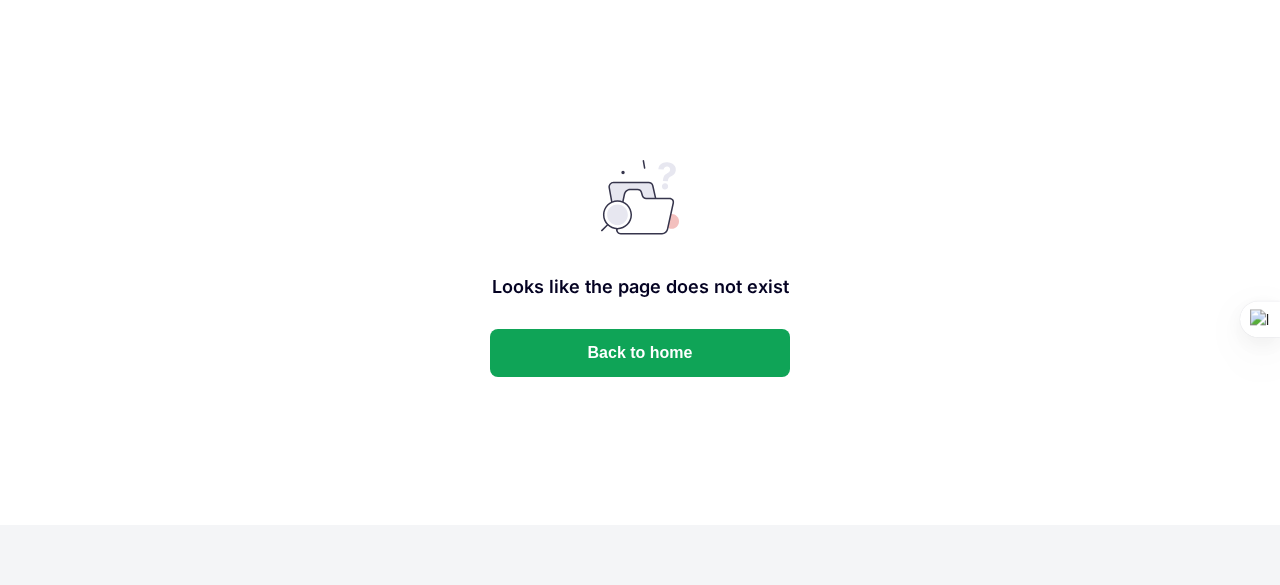 click on "Looks like the page does not exist Back to home" at bounding box center (640, 262) 